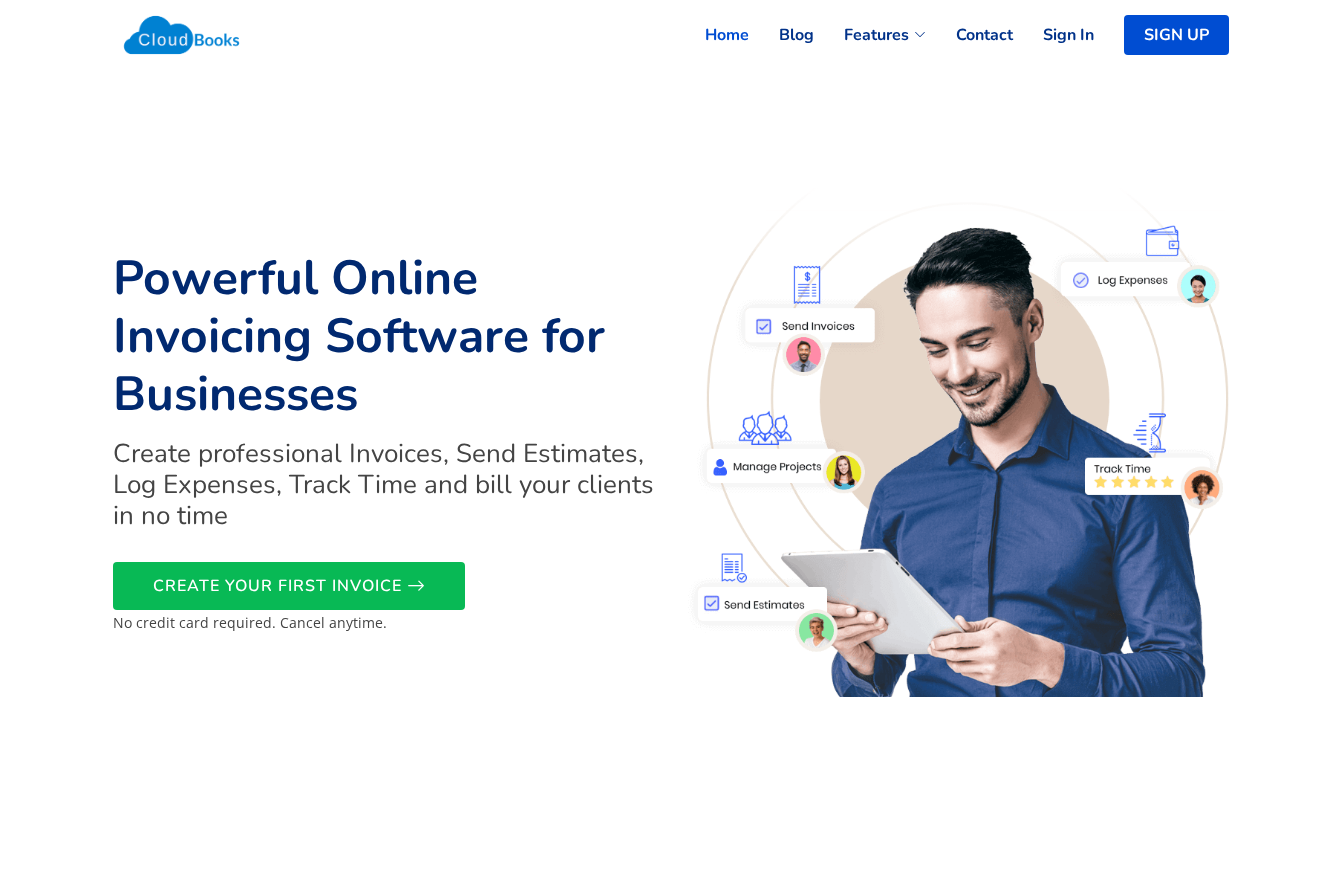 scroll, scrollTop: 0, scrollLeft: 0, axis: both 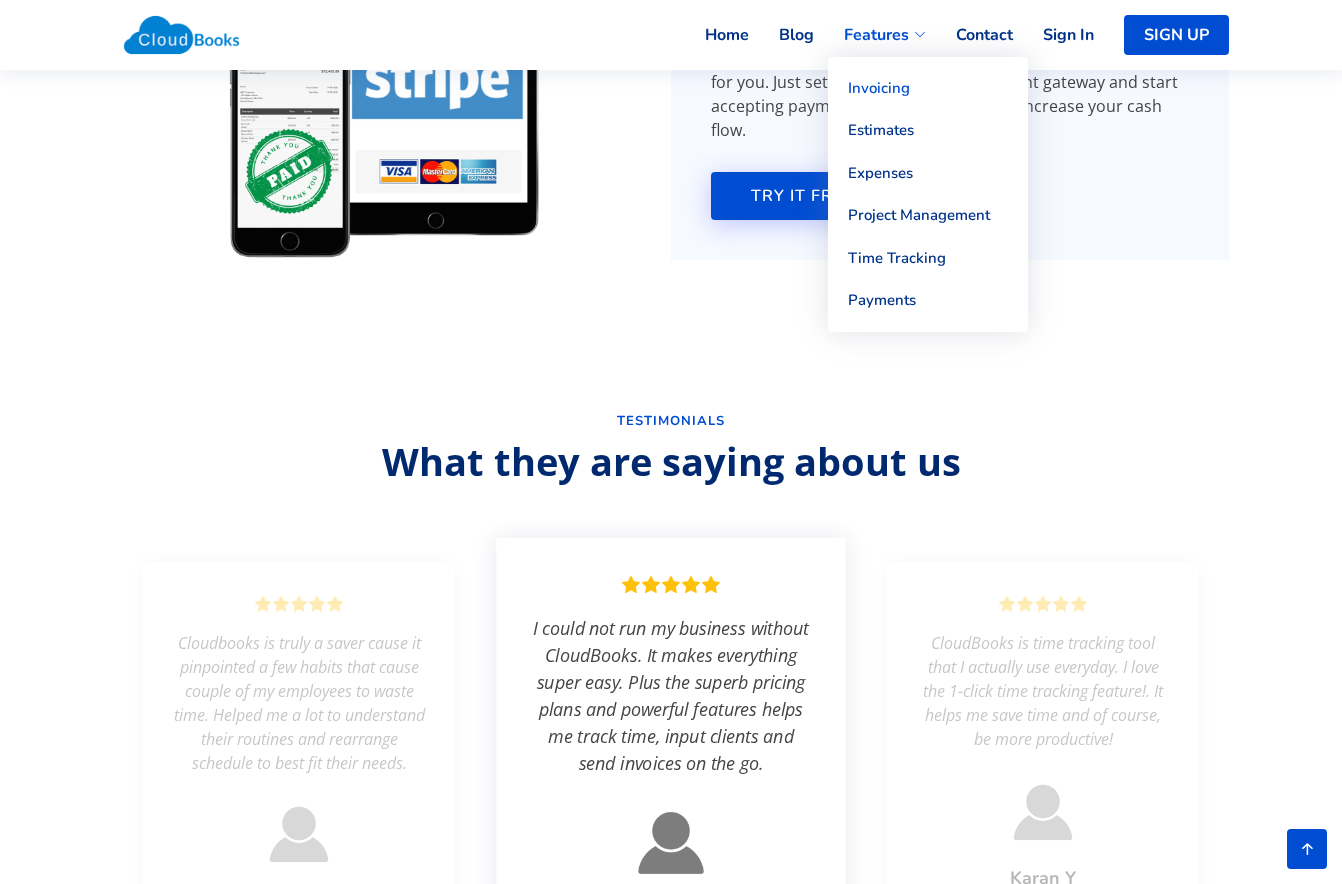 click on "Invoicing" at bounding box center [928, 88] 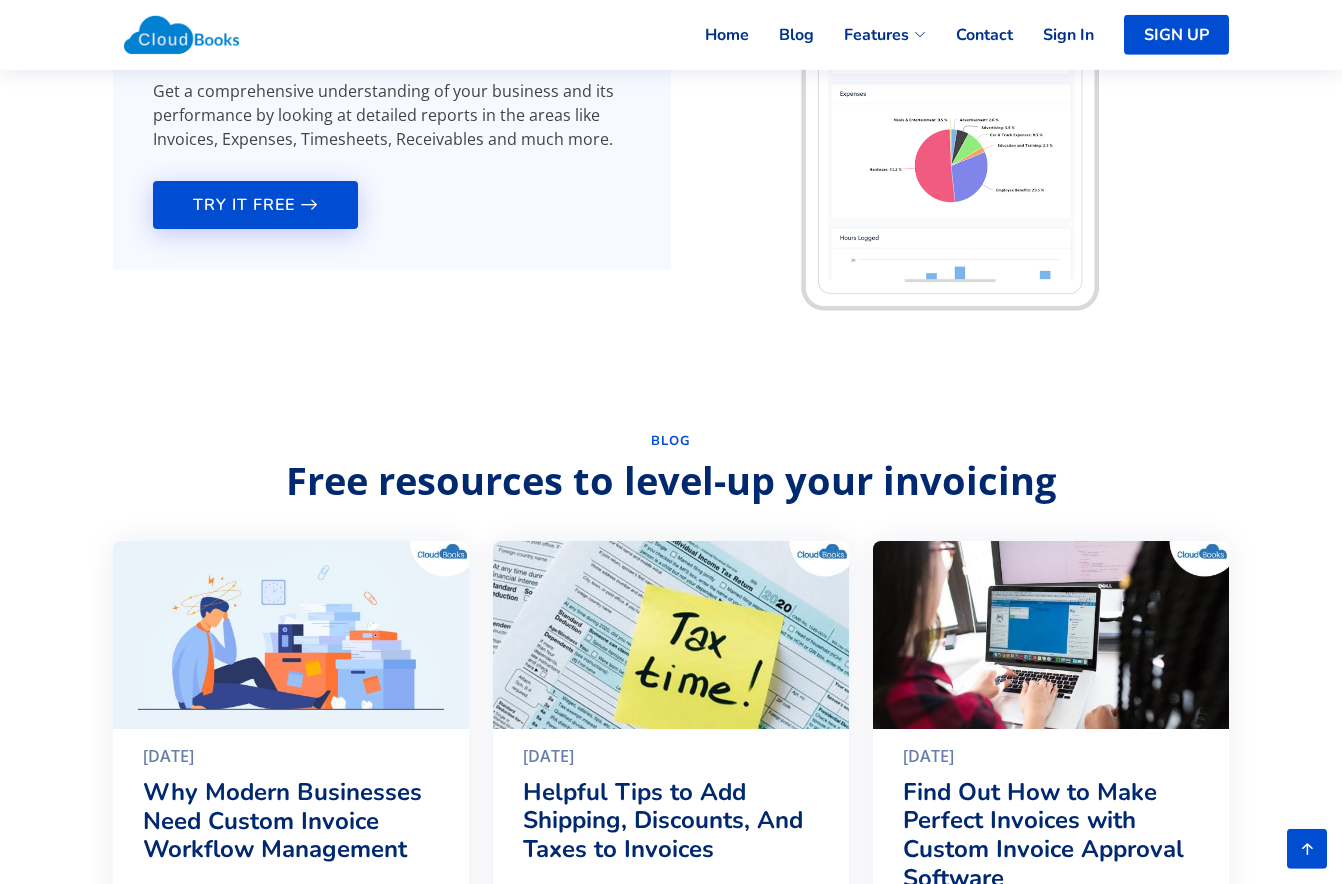 scroll, scrollTop: 2800, scrollLeft: 0, axis: vertical 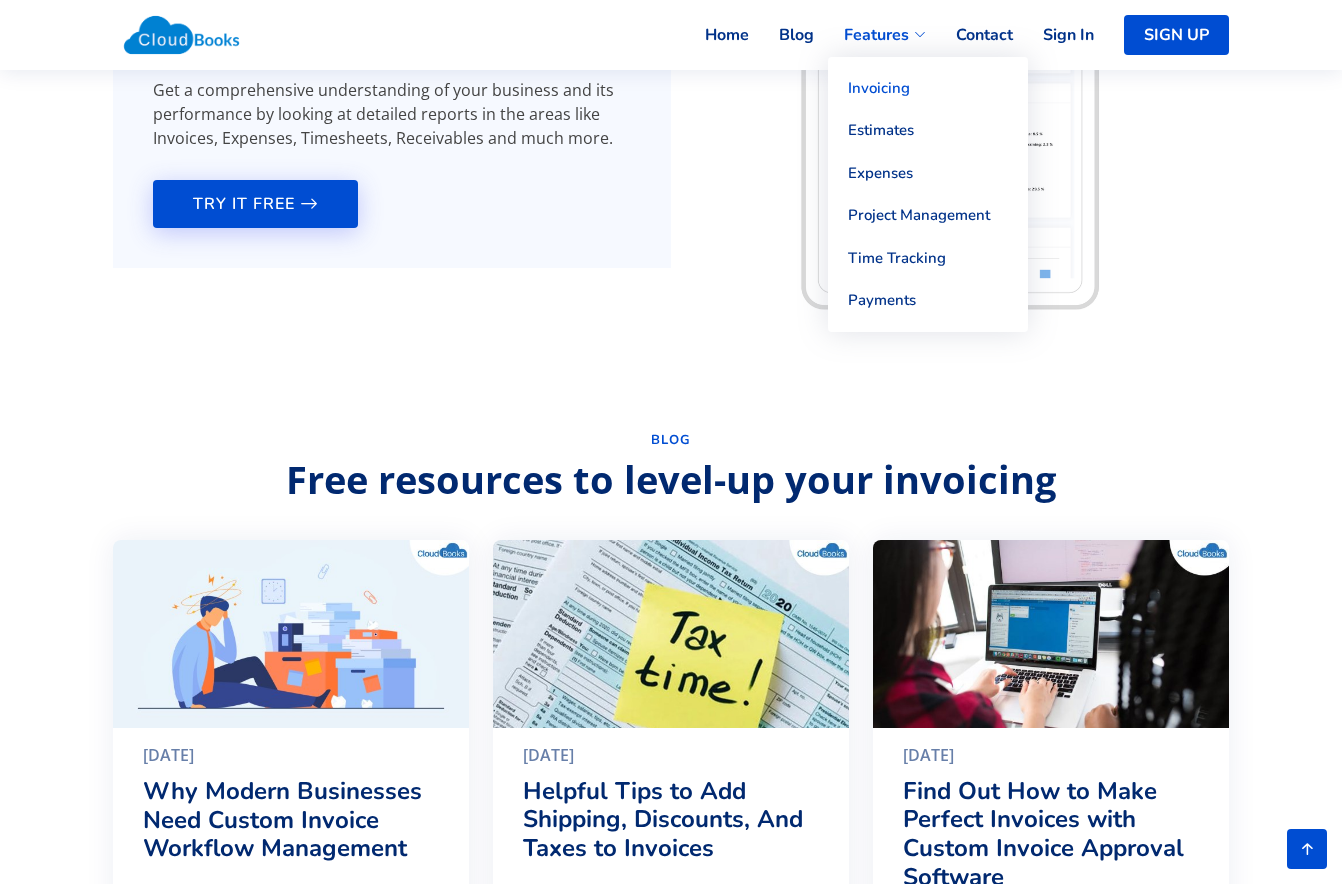 click on "Features" at bounding box center (876, 35) 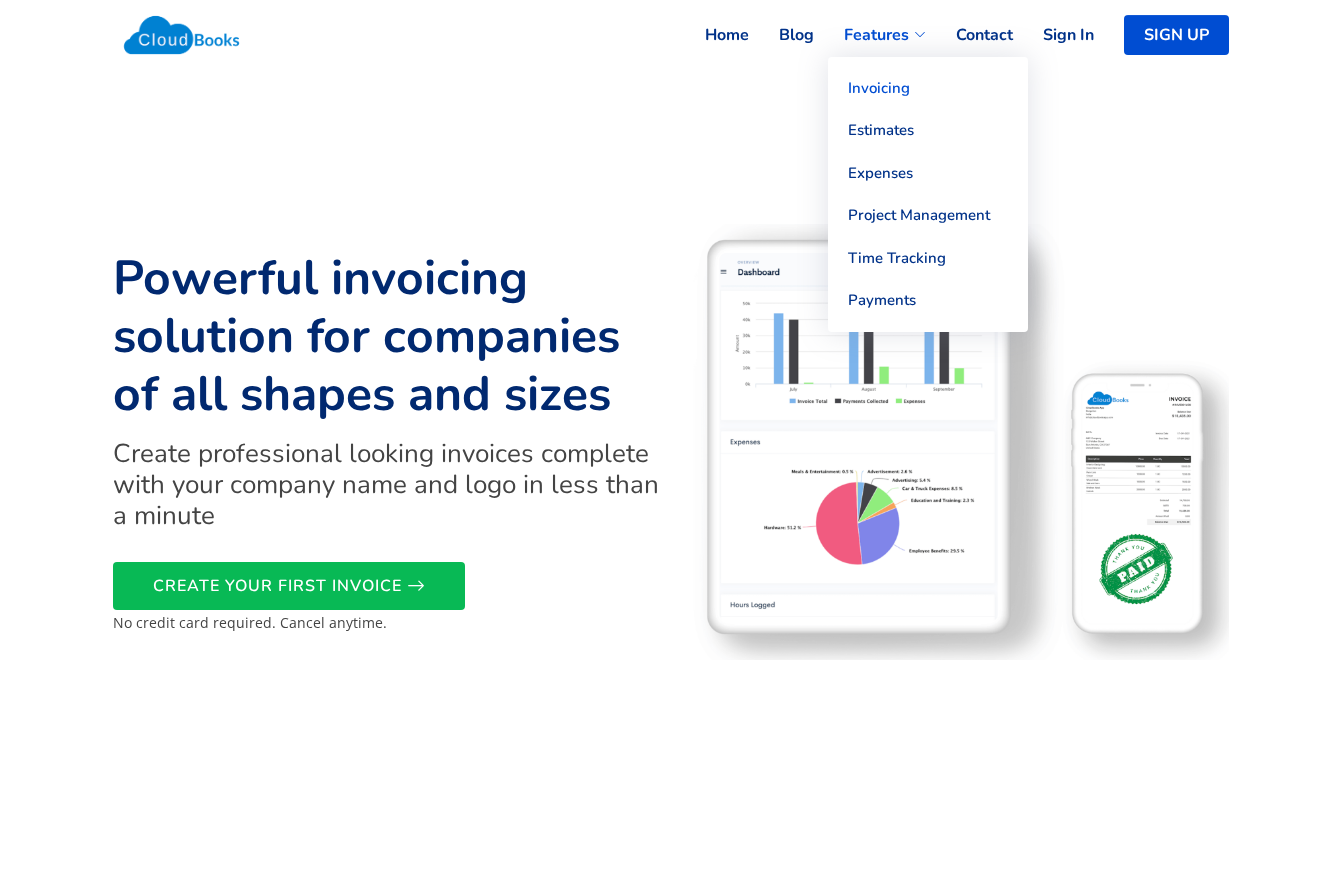 scroll, scrollTop: 0, scrollLeft: 0, axis: both 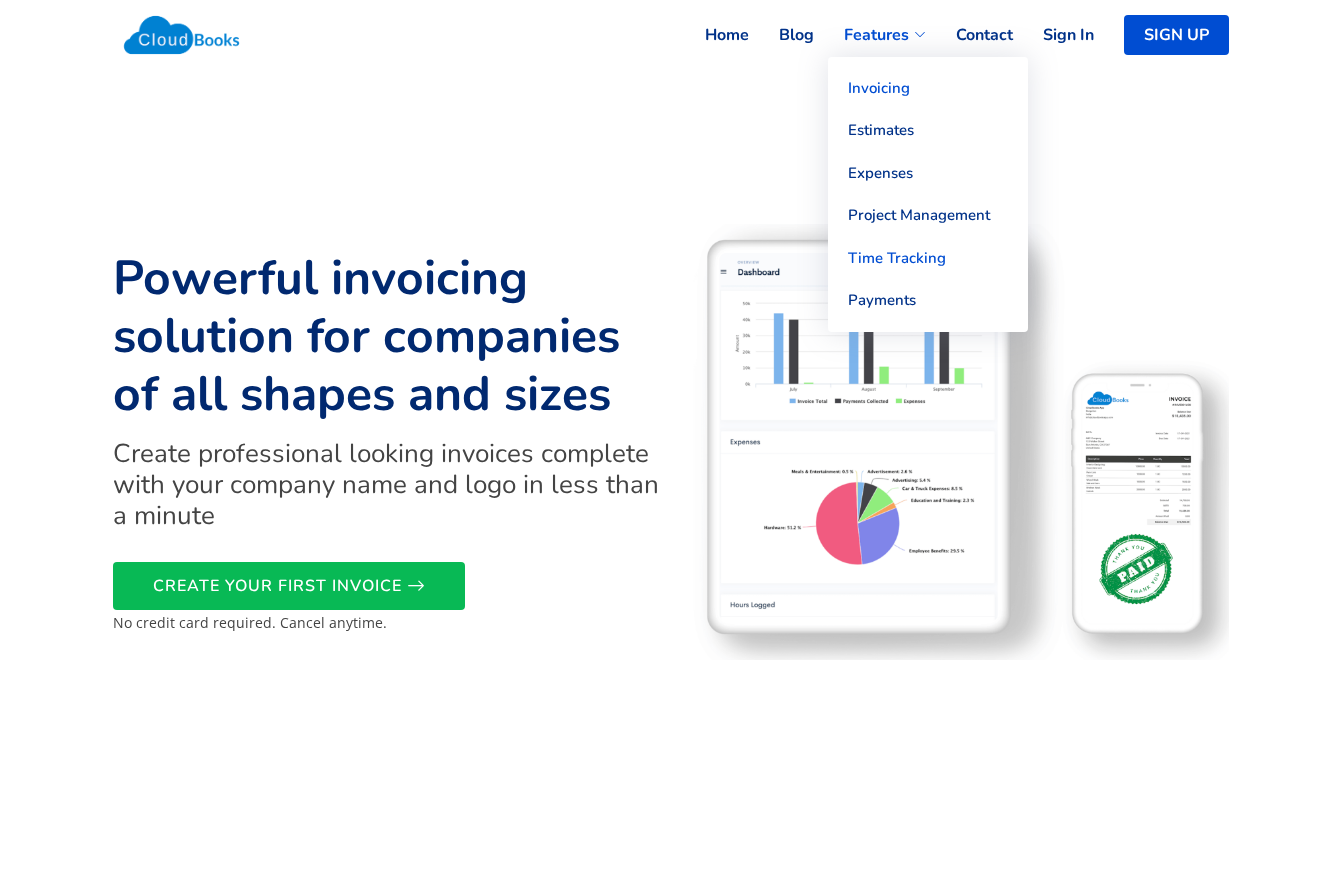 click on "Time Tracking" at bounding box center (928, 258) 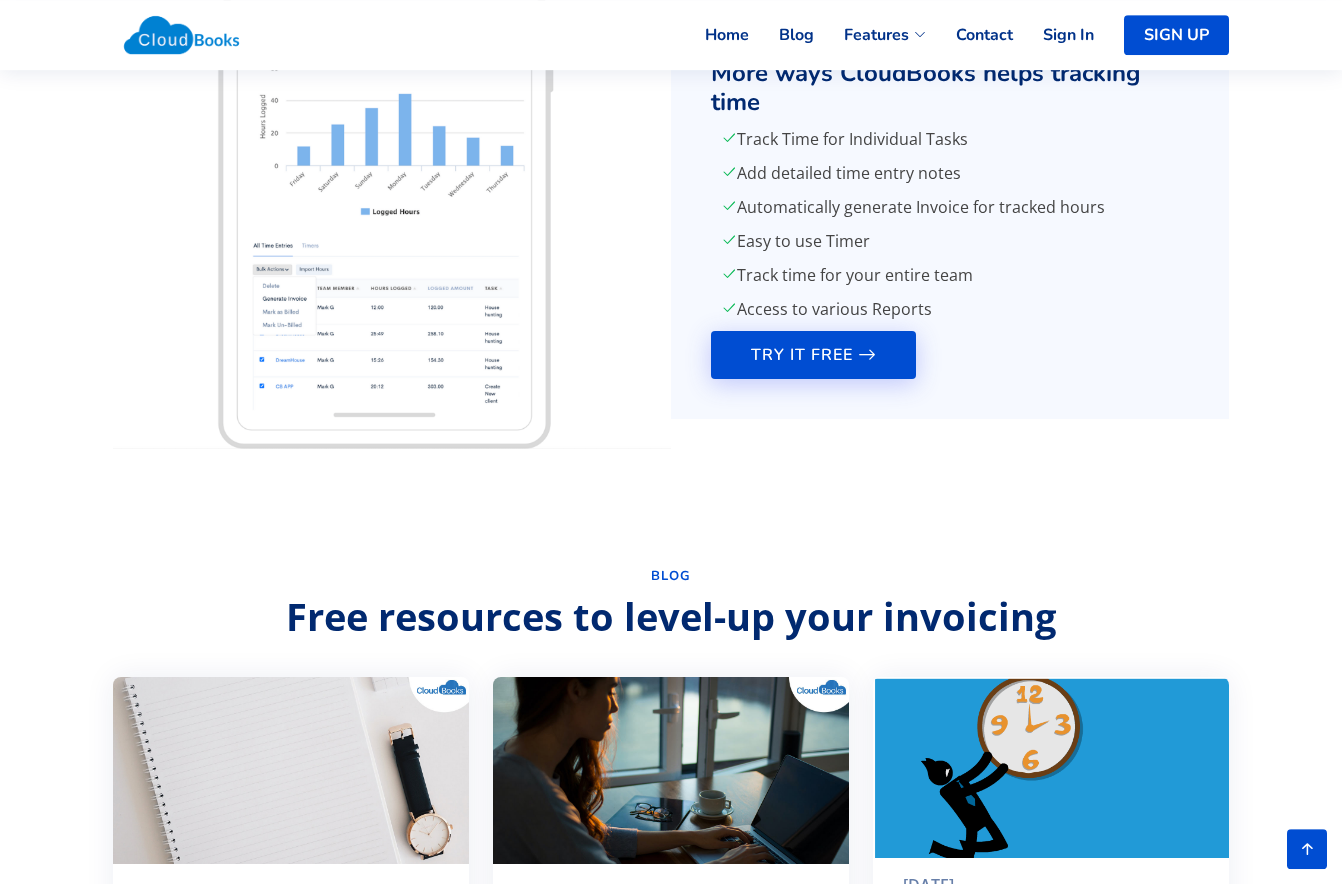 scroll, scrollTop: 2128, scrollLeft: 0, axis: vertical 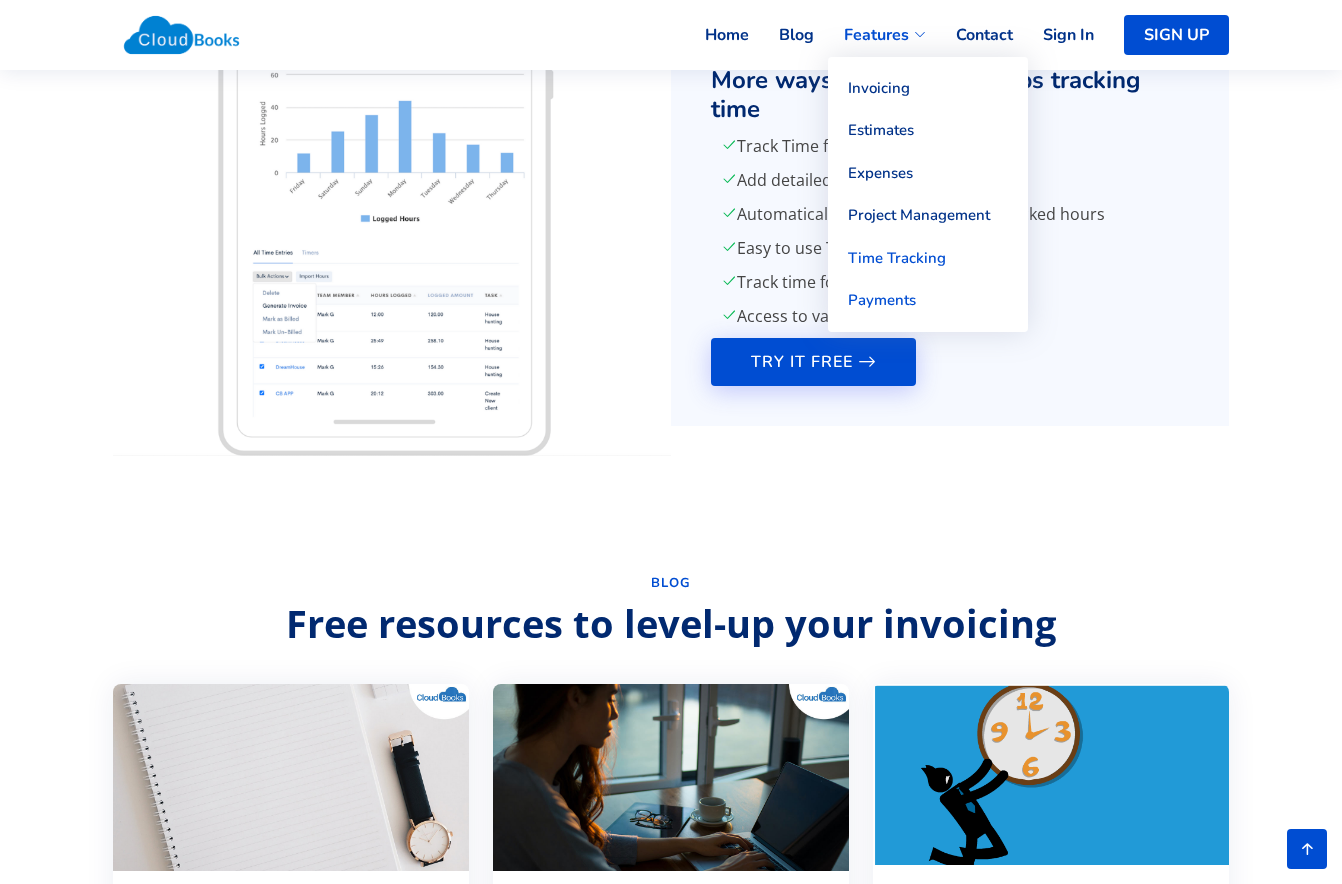 click on "Payments" at bounding box center [928, 300] 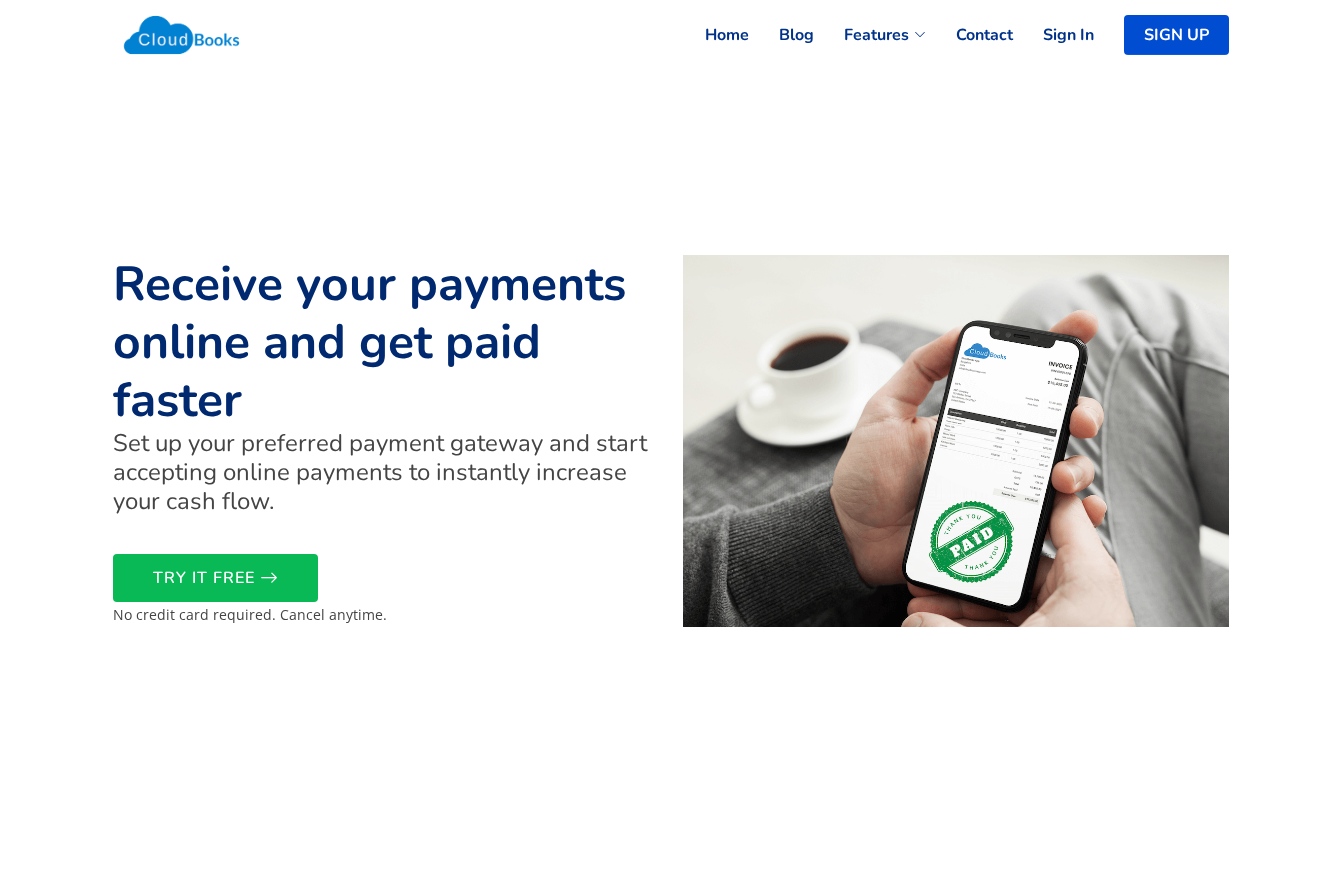 scroll, scrollTop: 0, scrollLeft: 0, axis: both 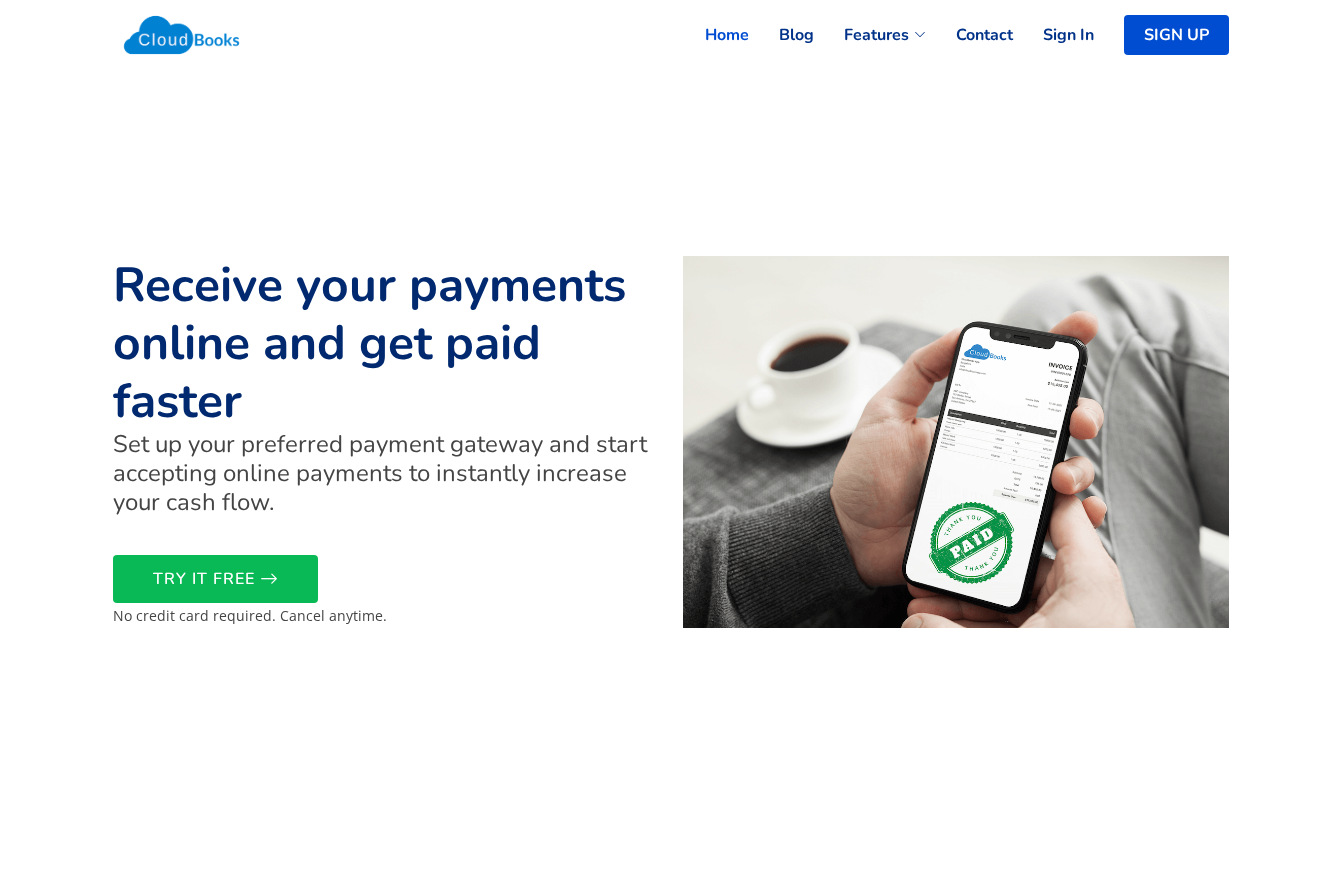 click on "Home" at bounding box center [712, 35] 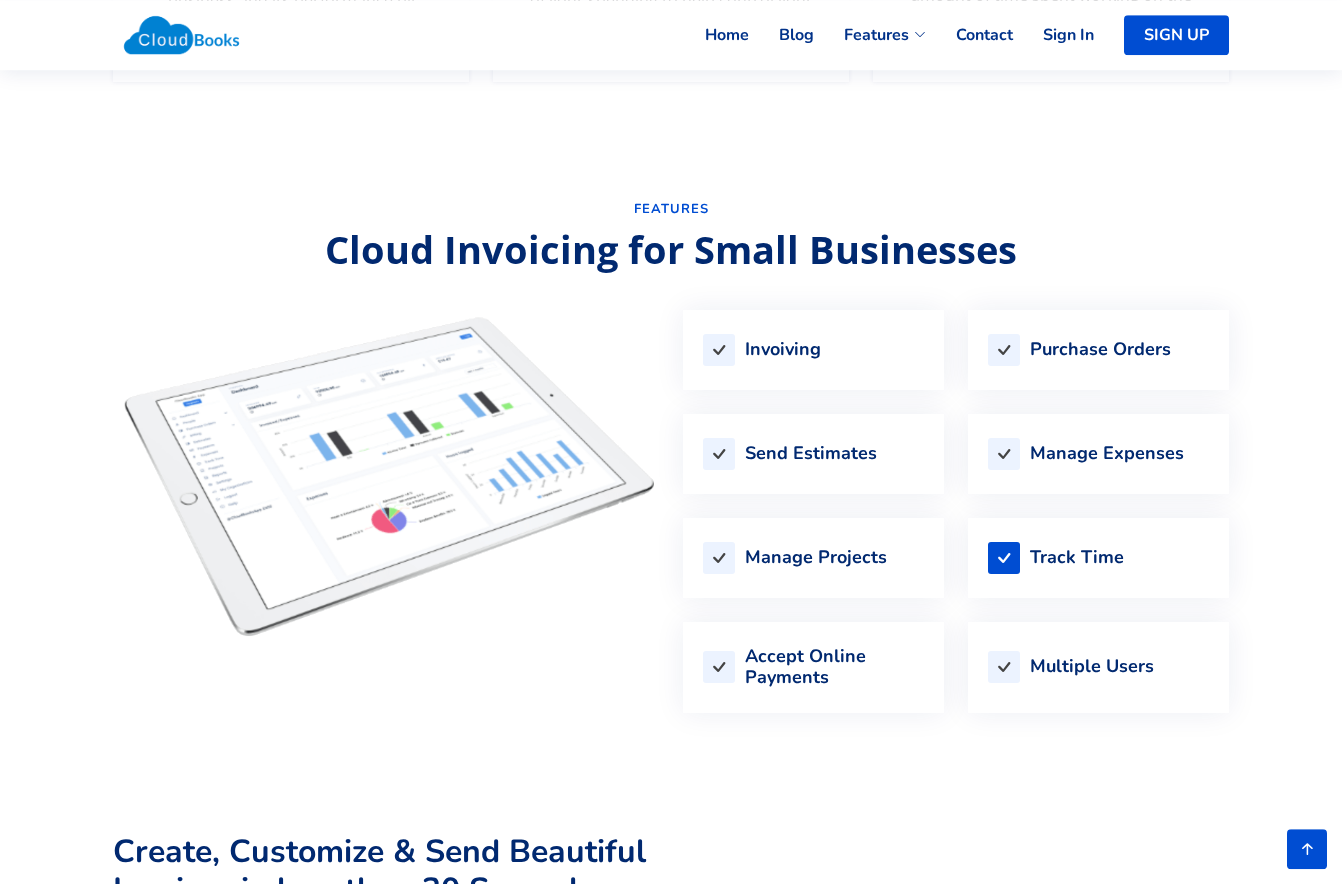 scroll, scrollTop: 1728, scrollLeft: 0, axis: vertical 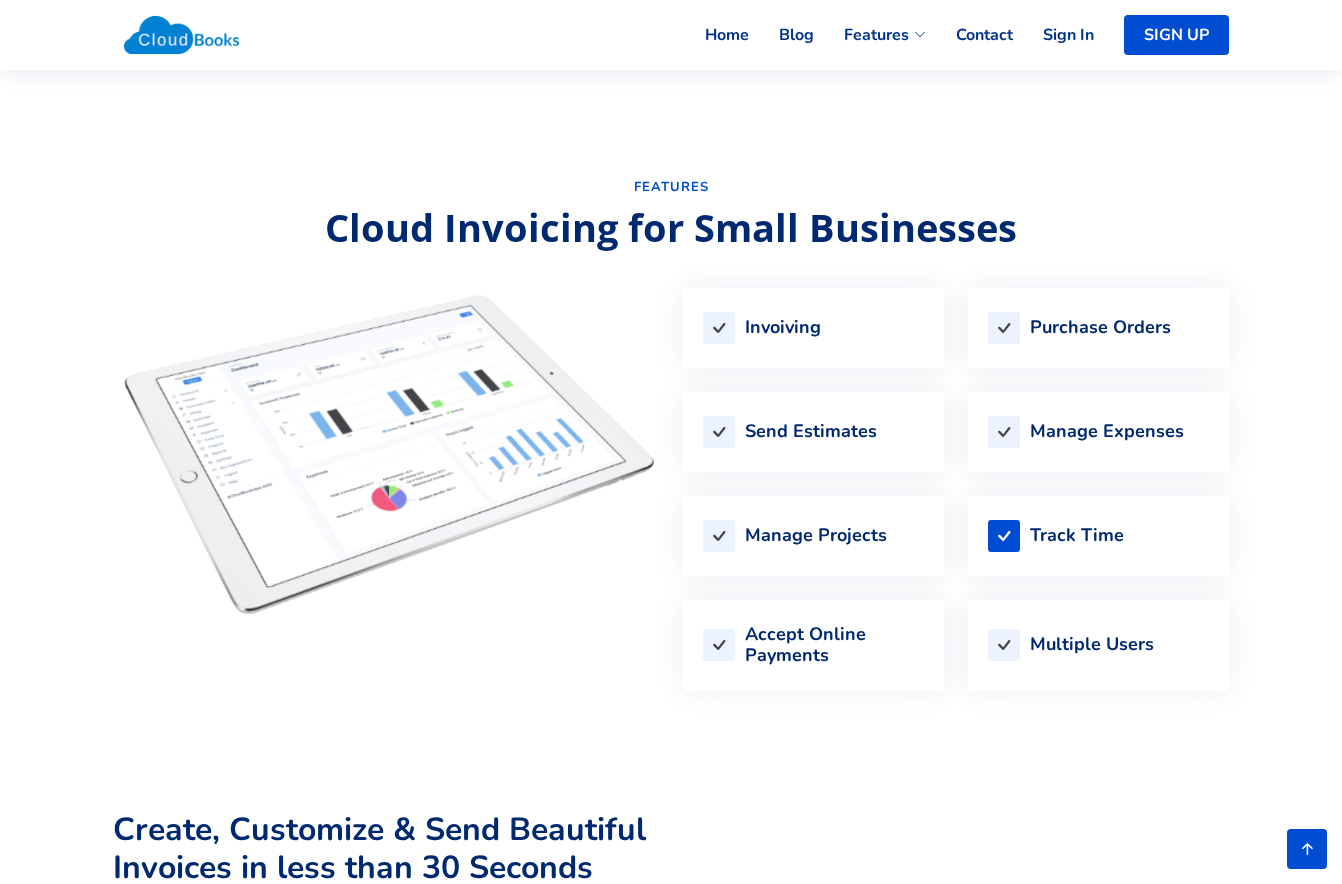 click on "Track Time" at bounding box center (1077, 536) 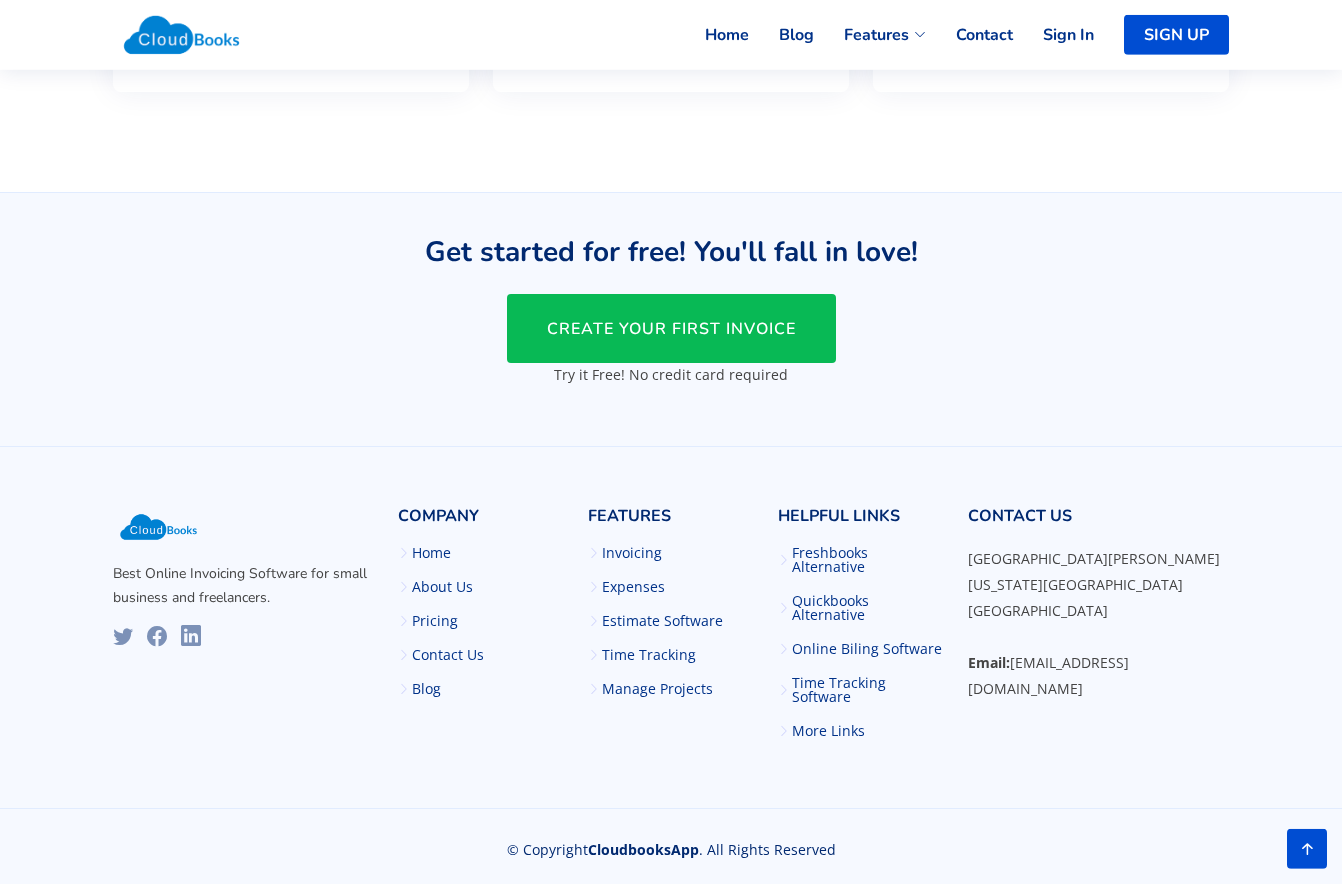 scroll, scrollTop: 4869, scrollLeft: 0, axis: vertical 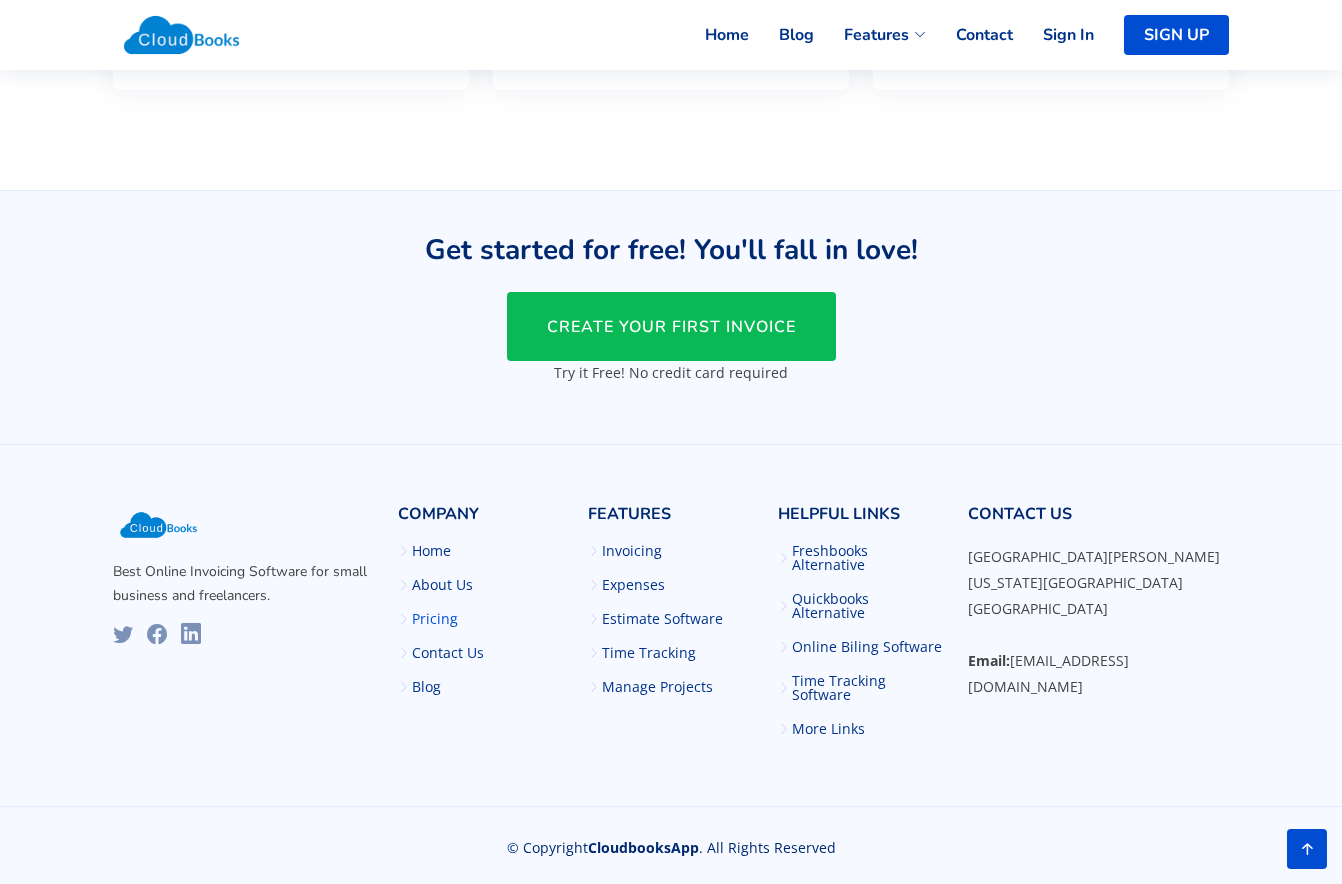 click on "Pricing" at bounding box center [435, 619] 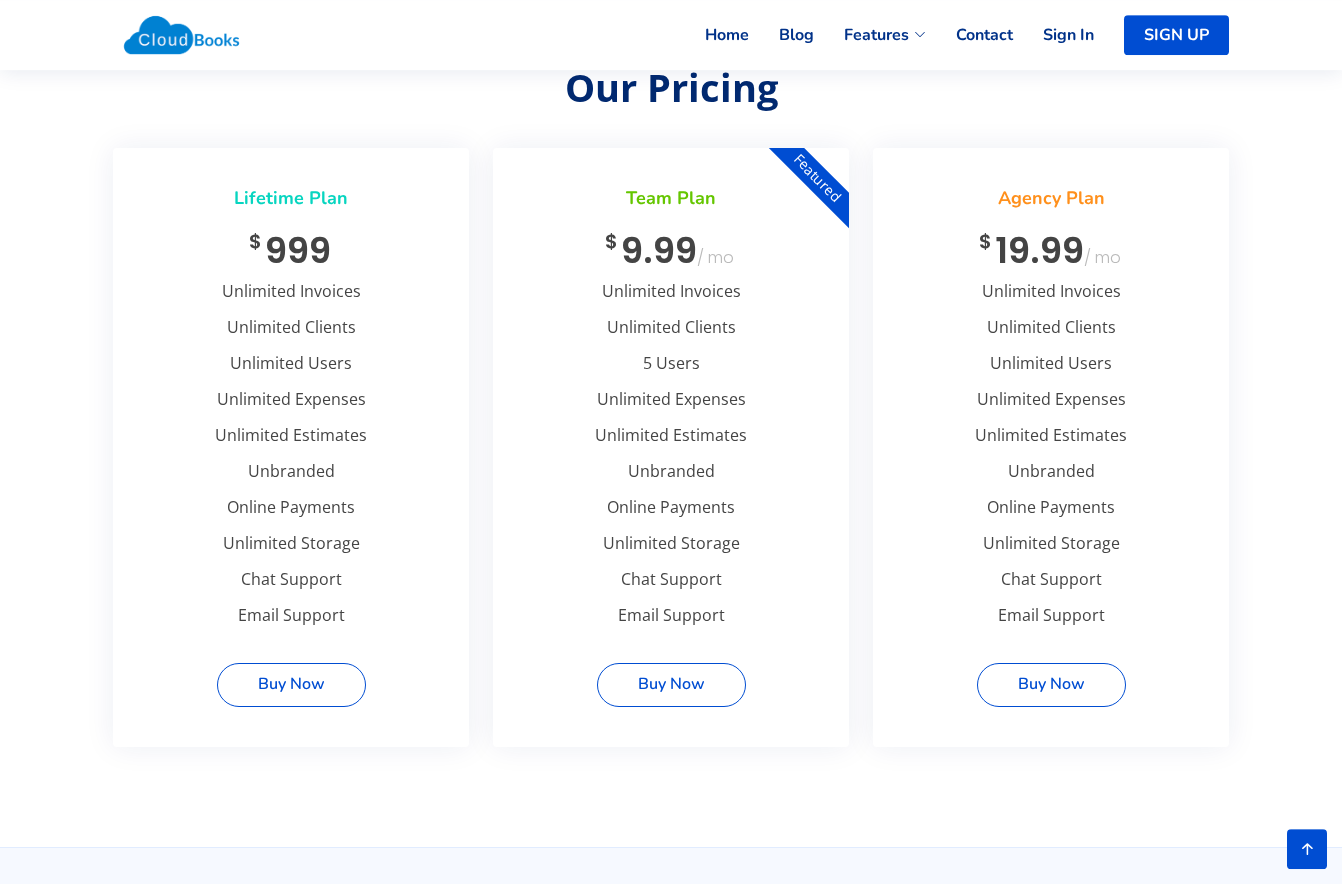 scroll, scrollTop: 896, scrollLeft: 0, axis: vertical 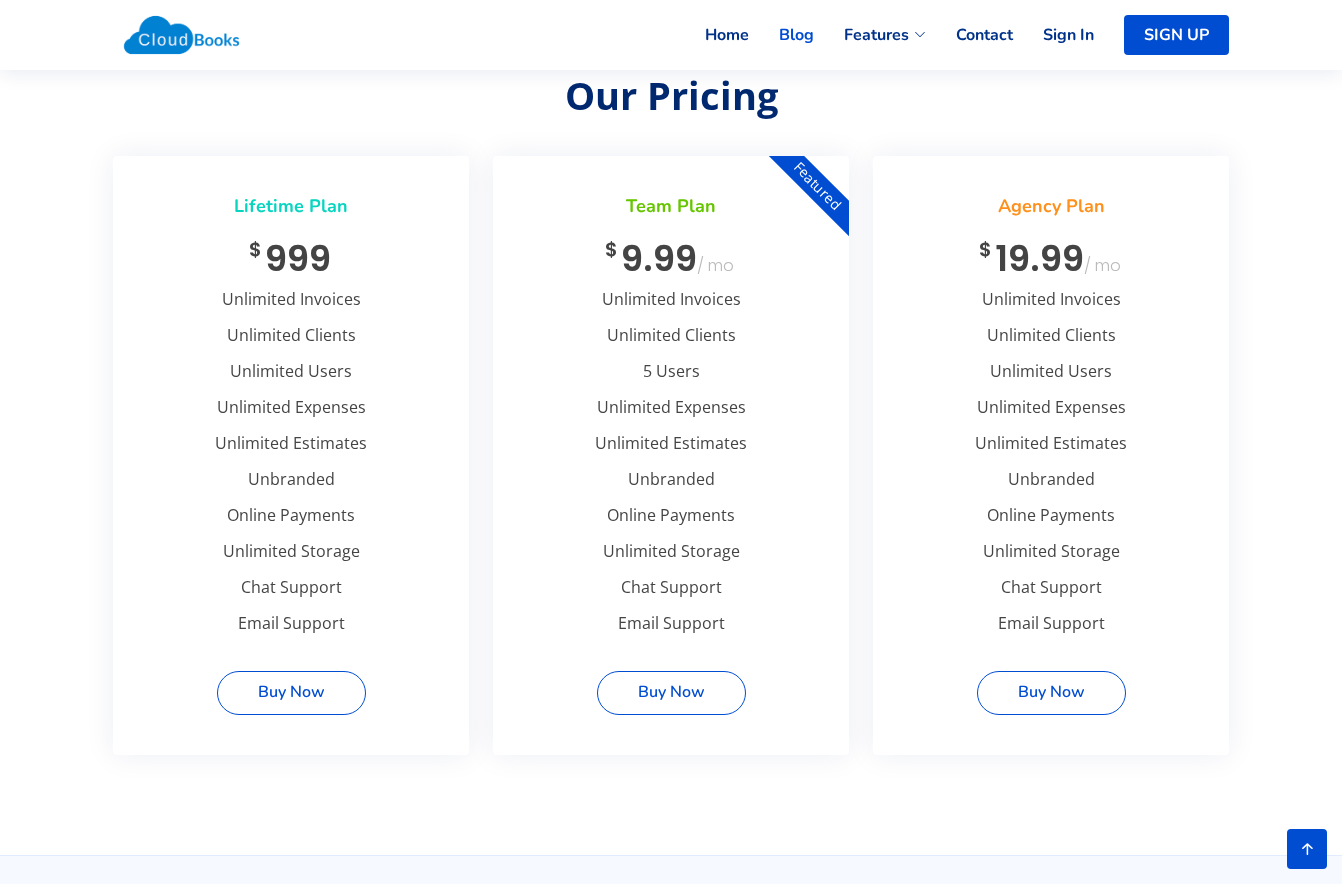 click on "Blog" at bounding box center (781, 35) 